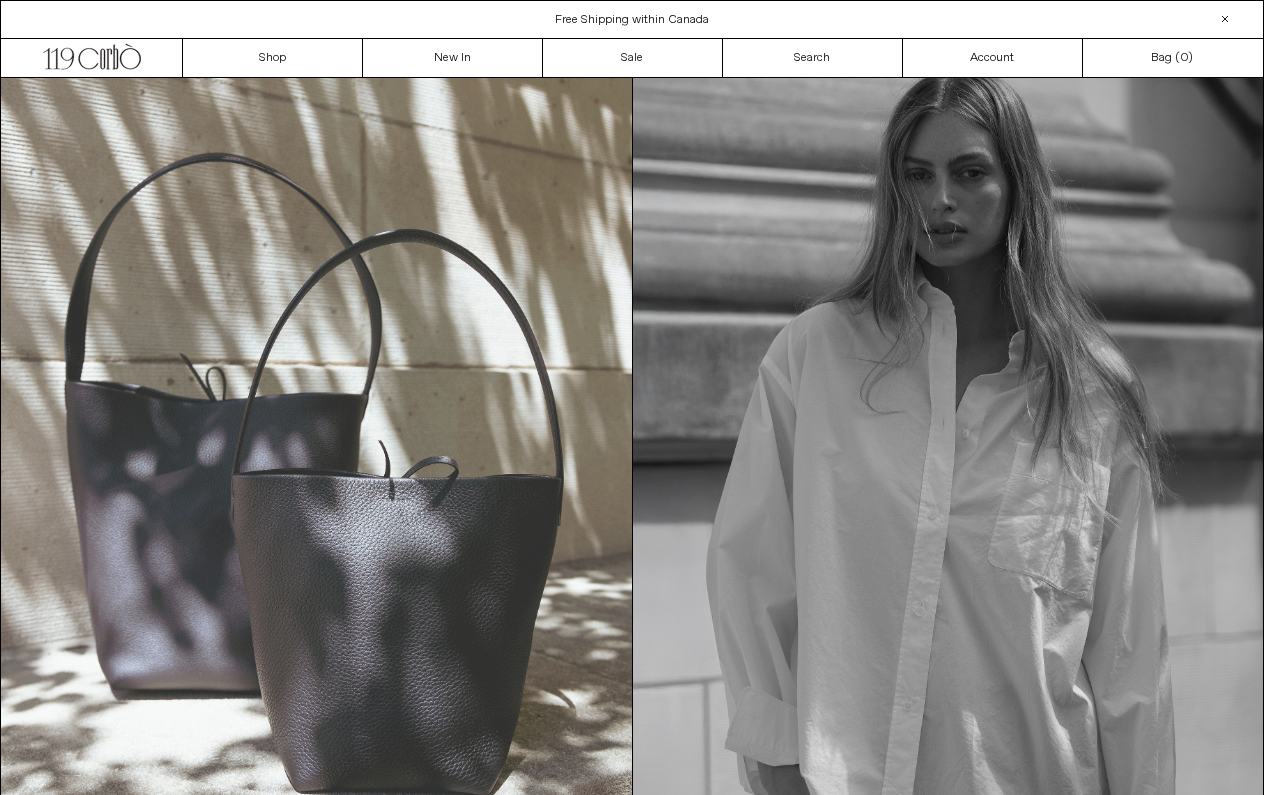 scroll, scrollTop: 269, scrollLeft: 0, axis: vertical 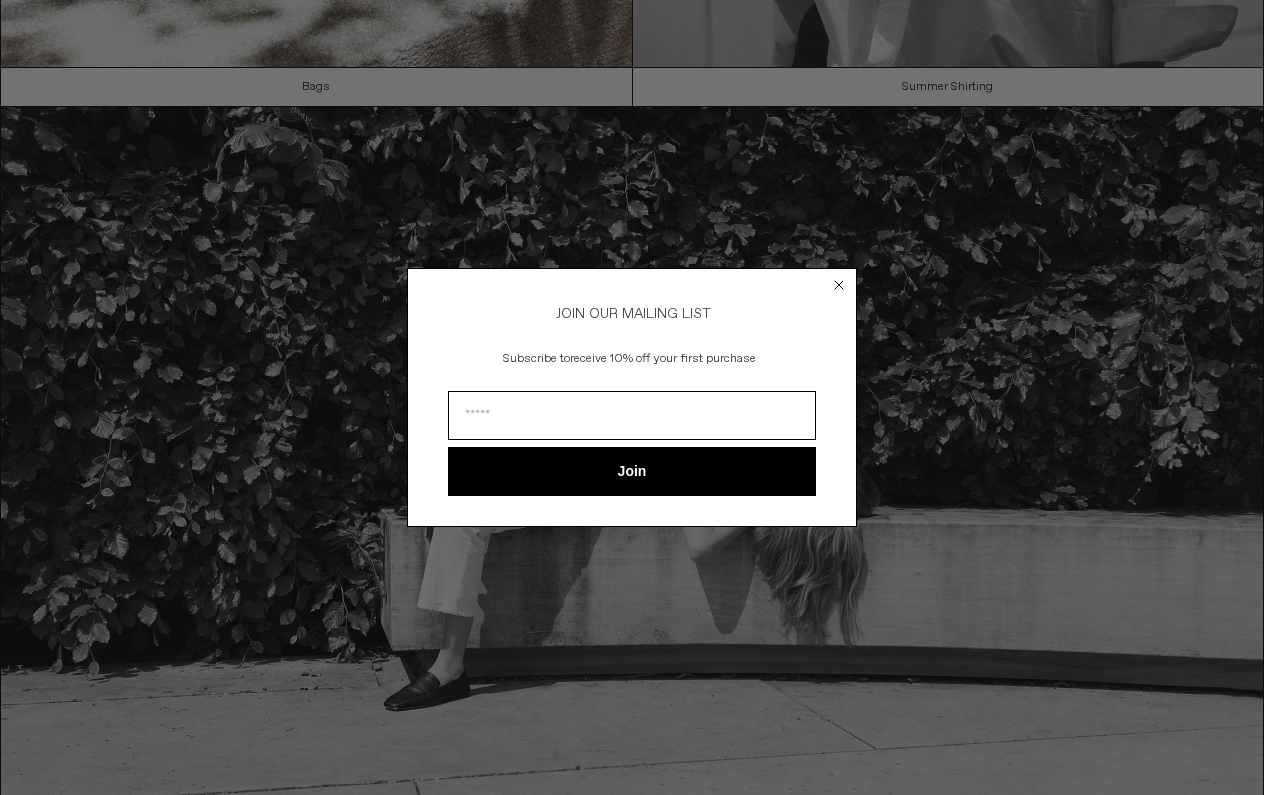 click 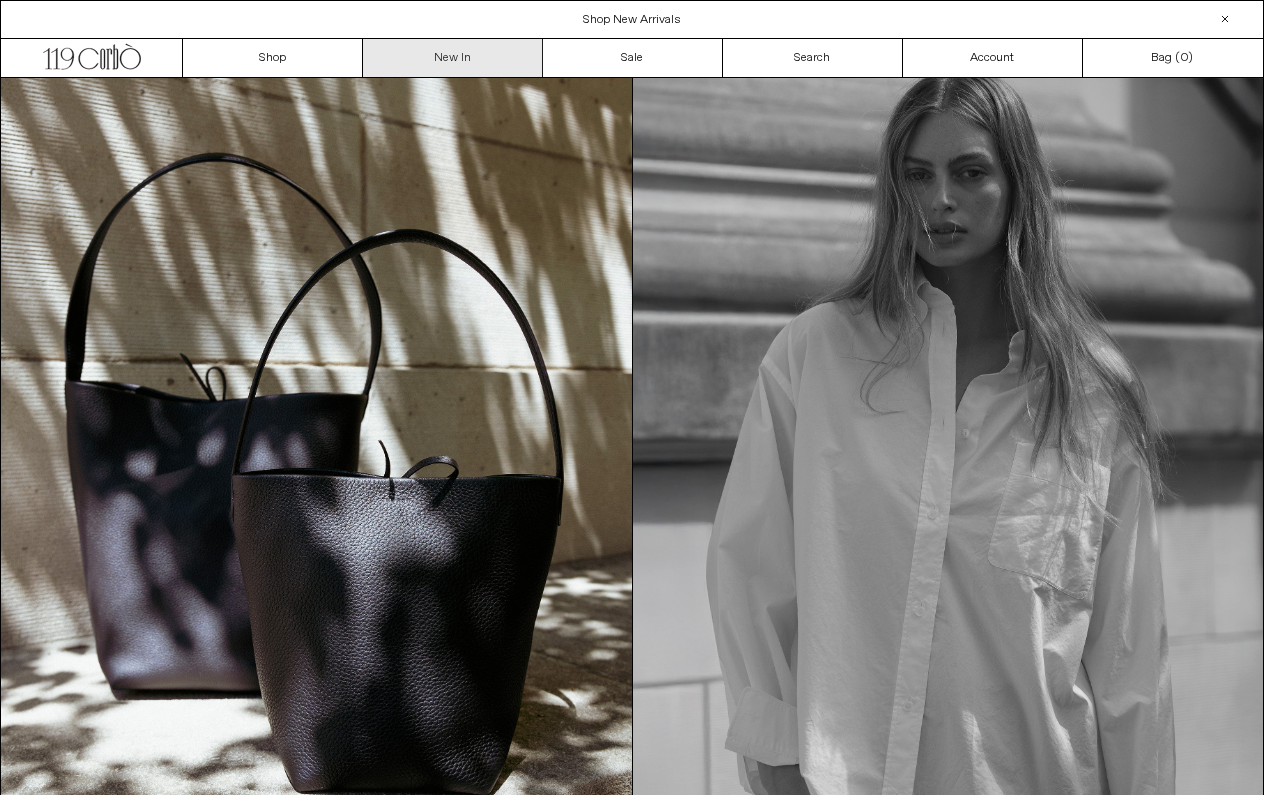 scroll, scrollTop: 0, scrollLeft: 0, axis: both 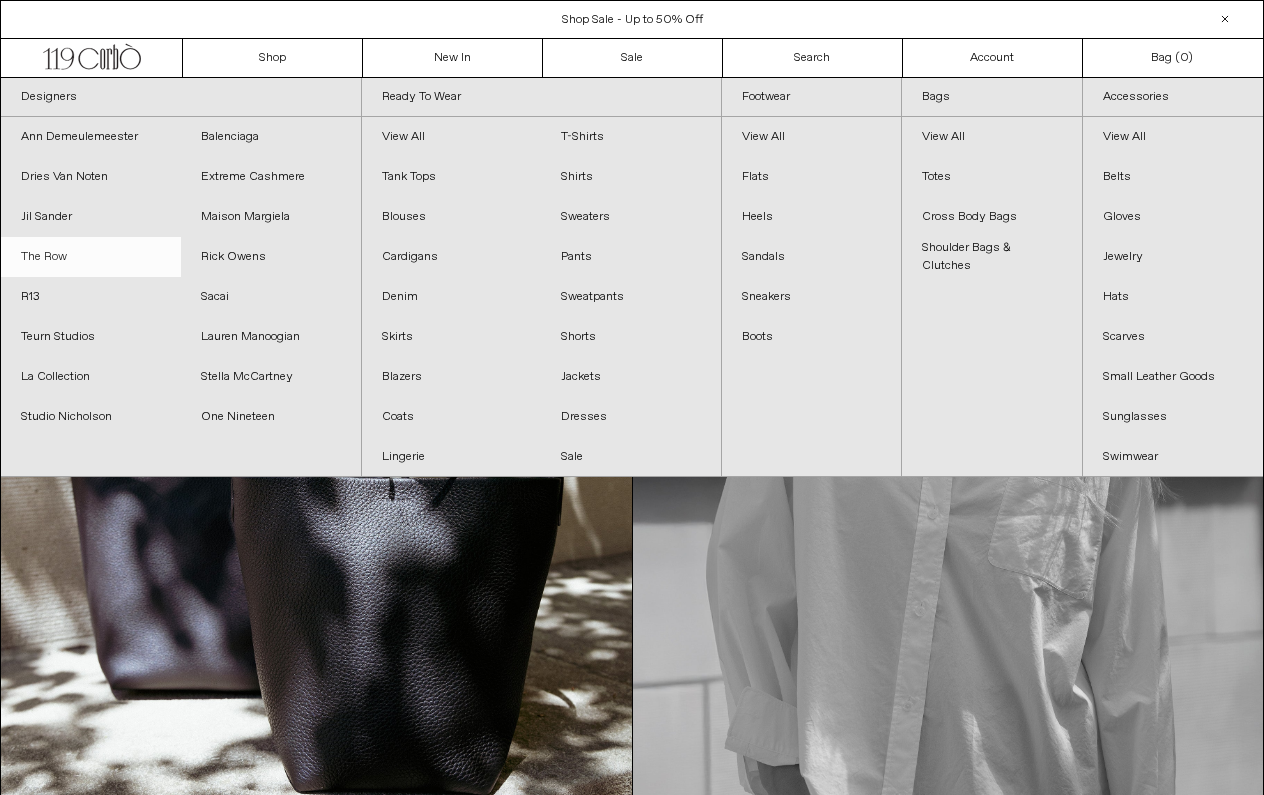 click on "The Row" at bounding box center (91, 257) 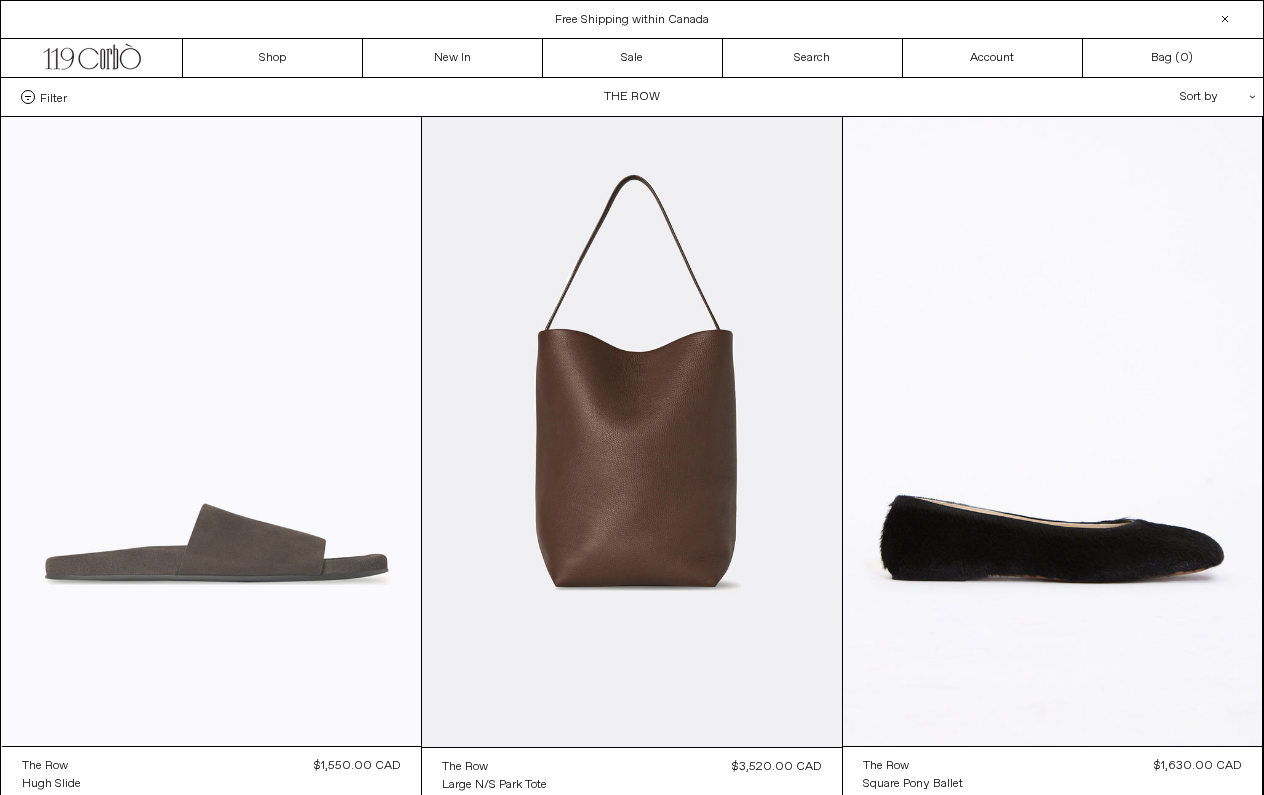 scroll, scrollTop: 0, scrollLeft: 0, axis: both 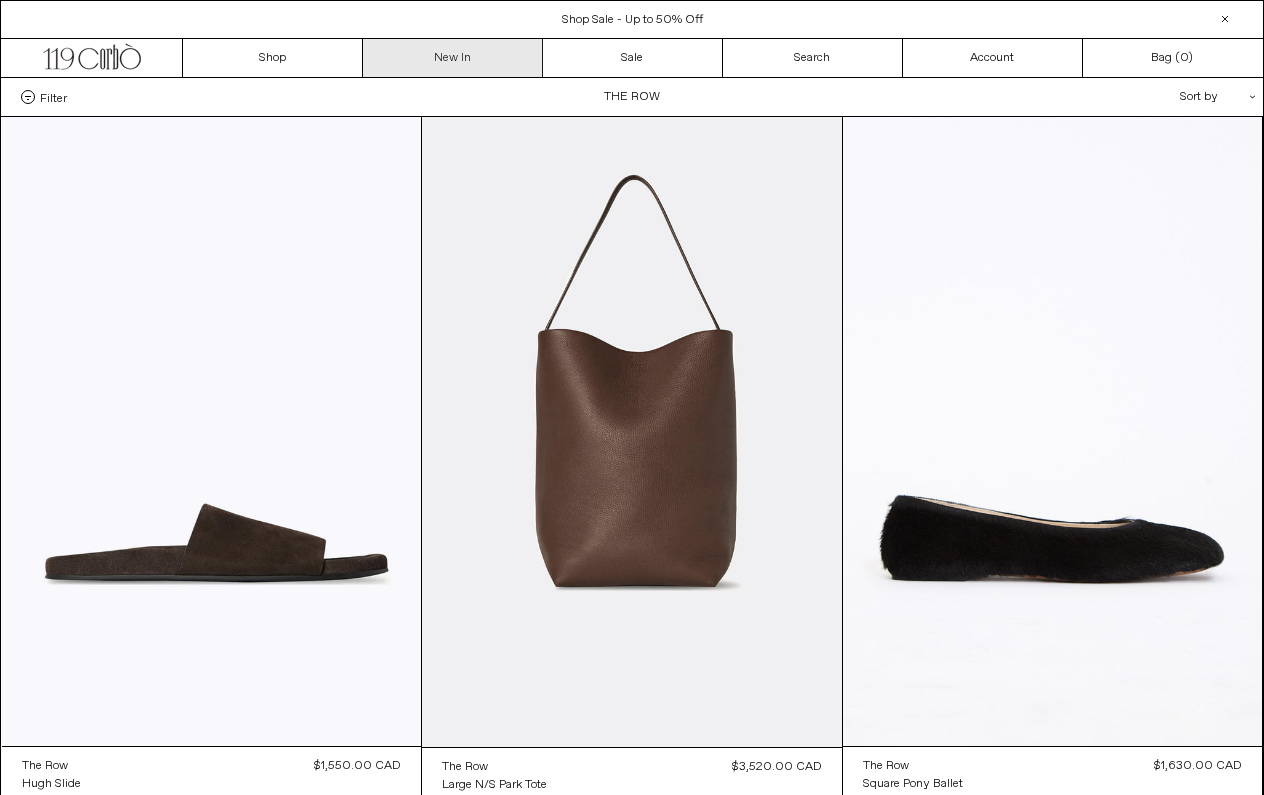 click on "New In" at bounding box center (453, 58) 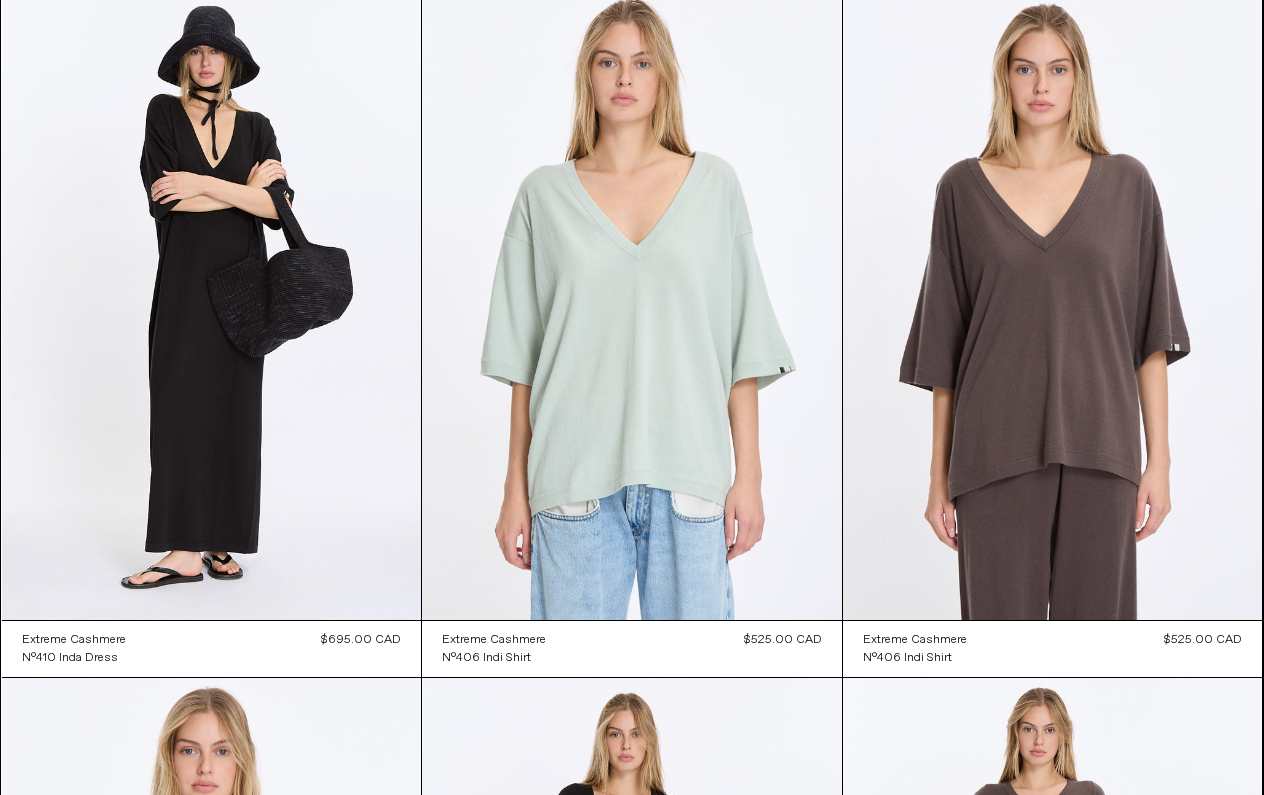 scroll, scrollTop: 9766, scrollLeft: 0, axis: vertical 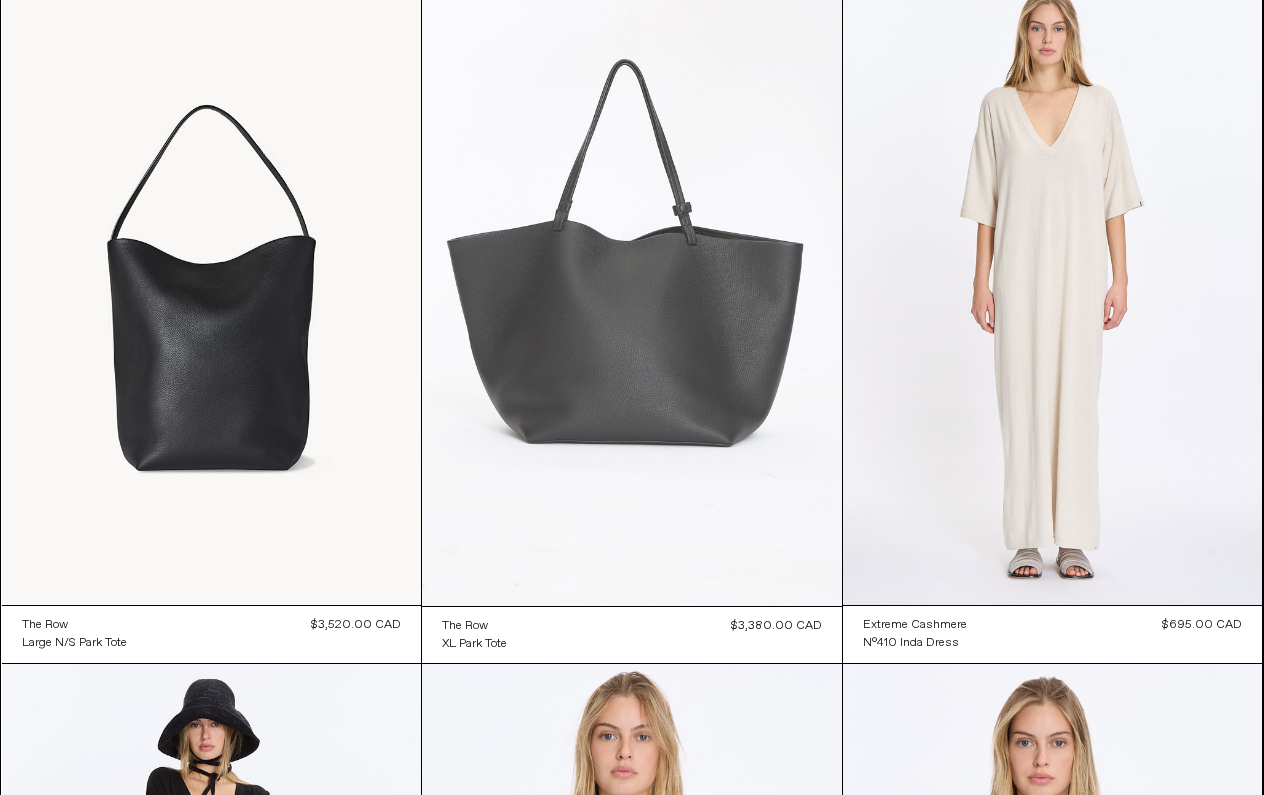 click at bounding box center (632, 291) 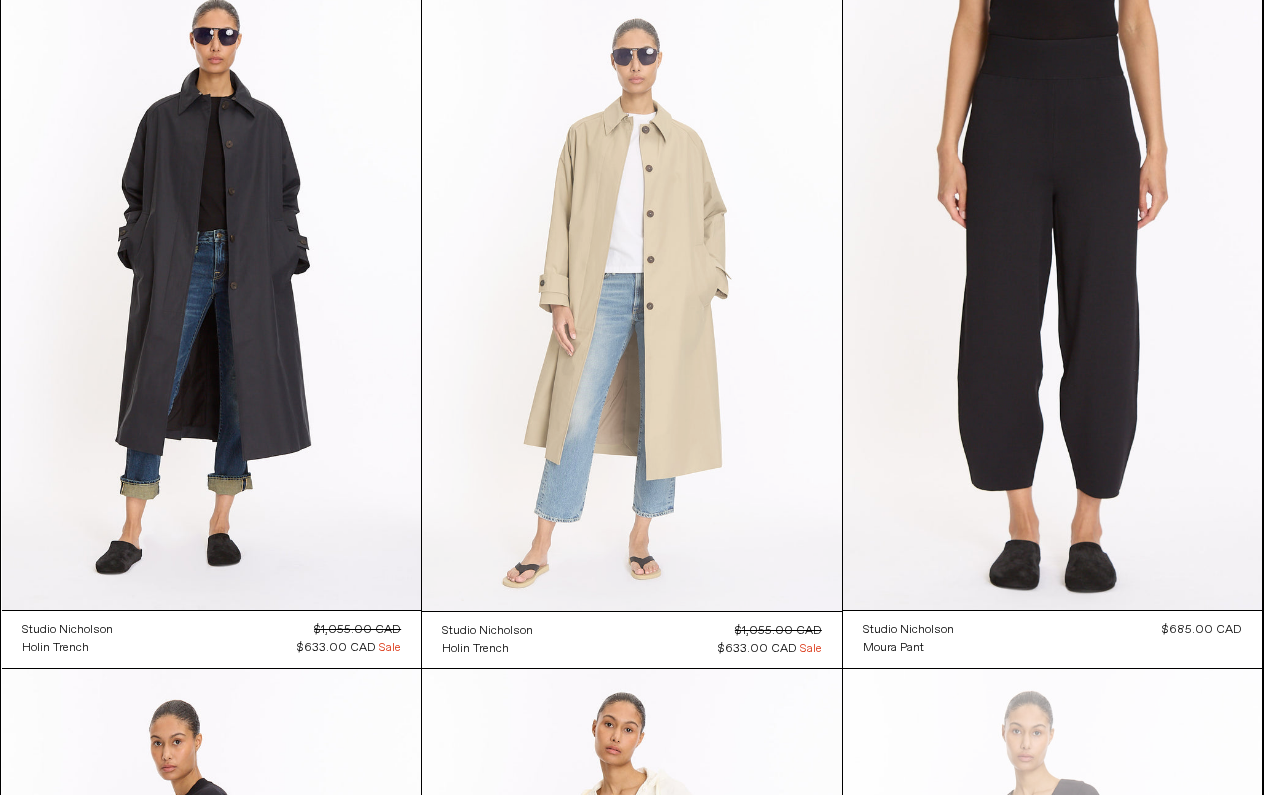 scroll, scrollTop: 23524, scrollLeft: 0, axis: vertical 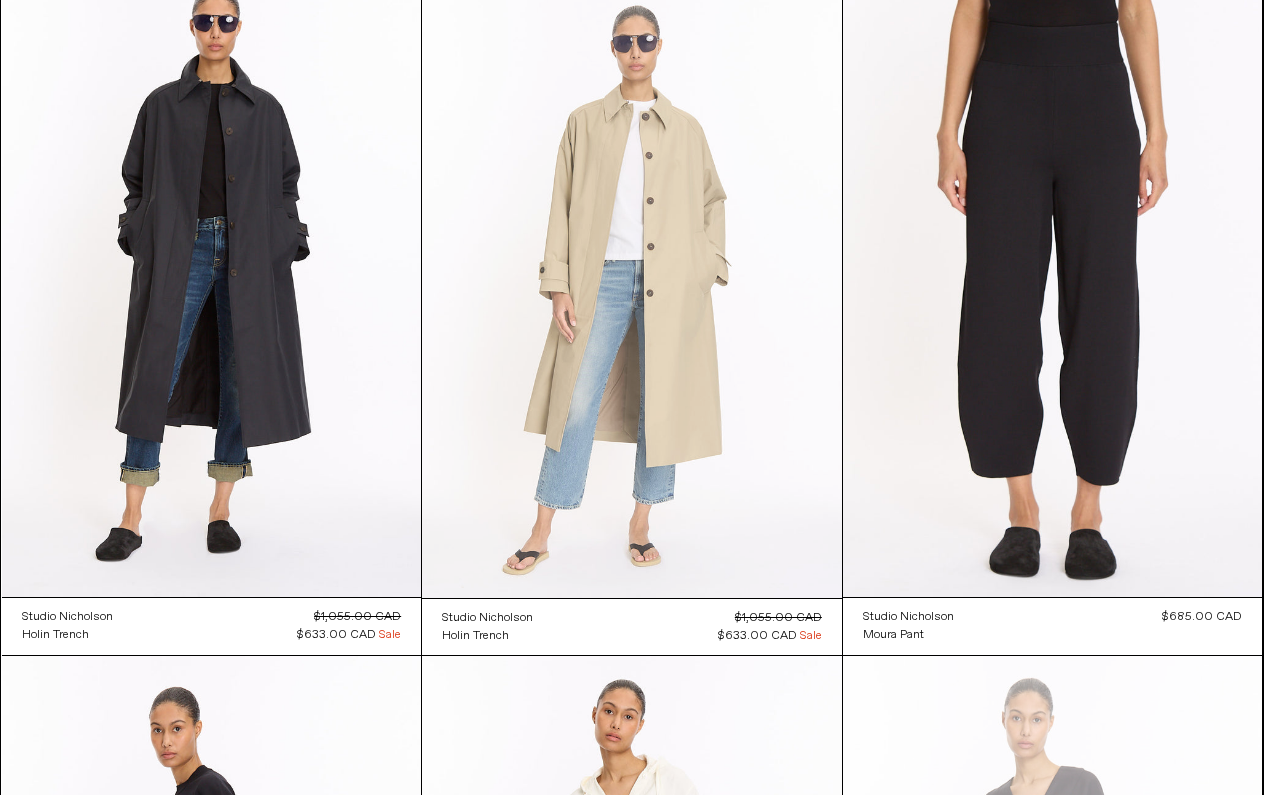 click at bounding box center (632, 283) 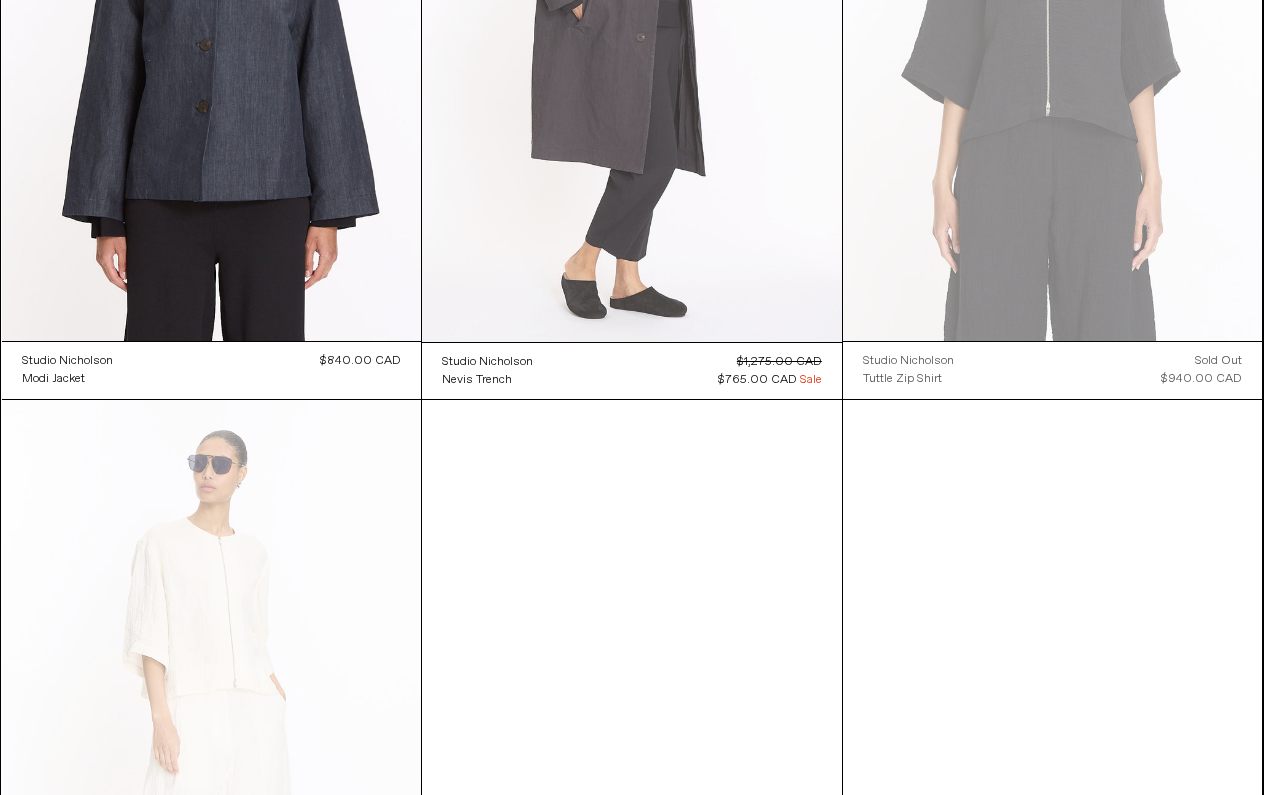 scroll, scrollTop: 24861, scrollLeft: 0, axis: vertical 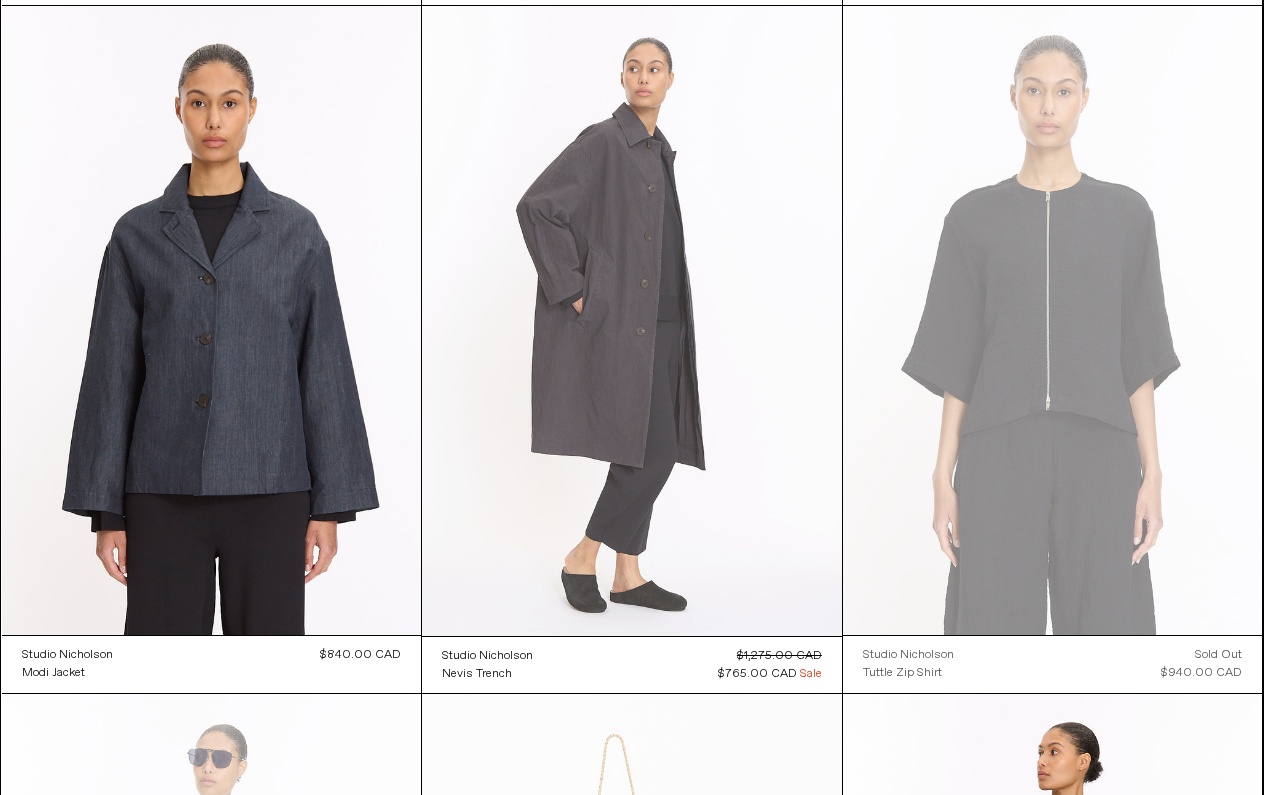 click at bounding box center [632, 321] 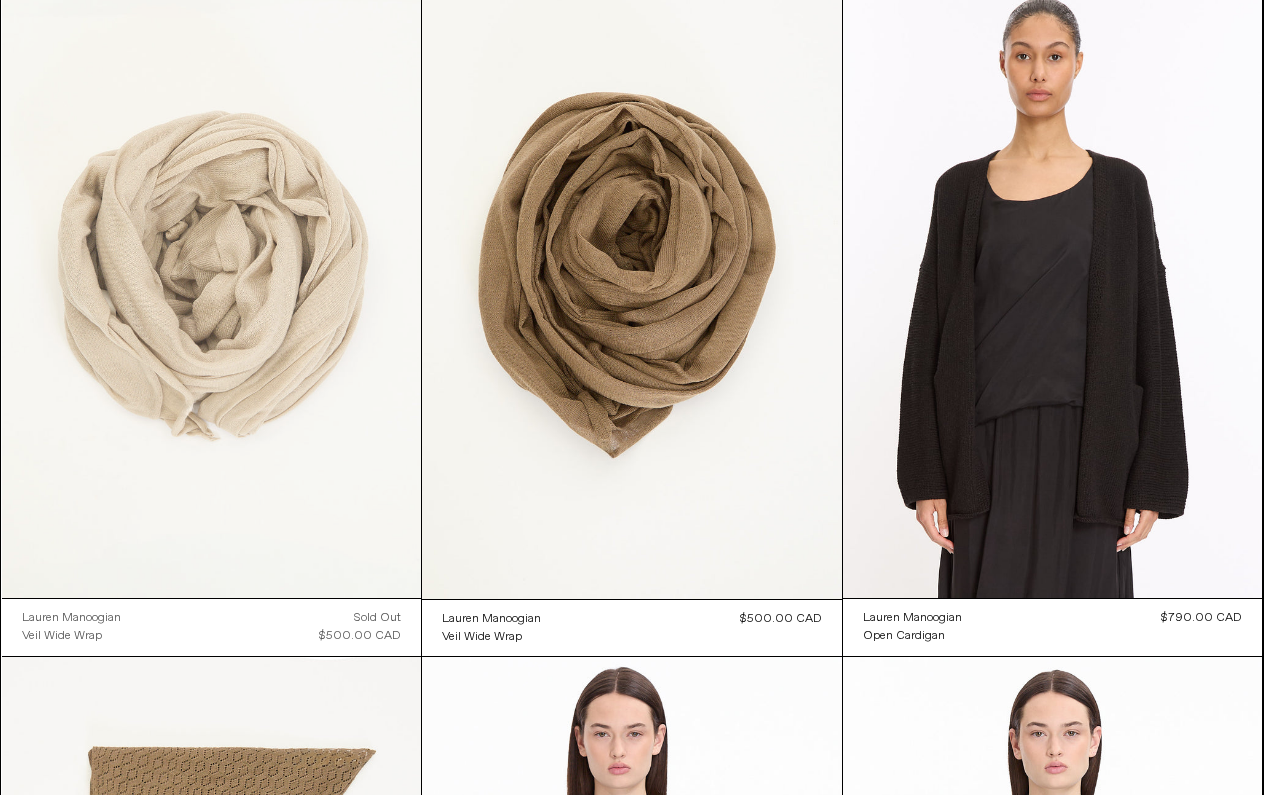 scroll, scrollTop: 40026, scrollLeft: 0, axis: vertical 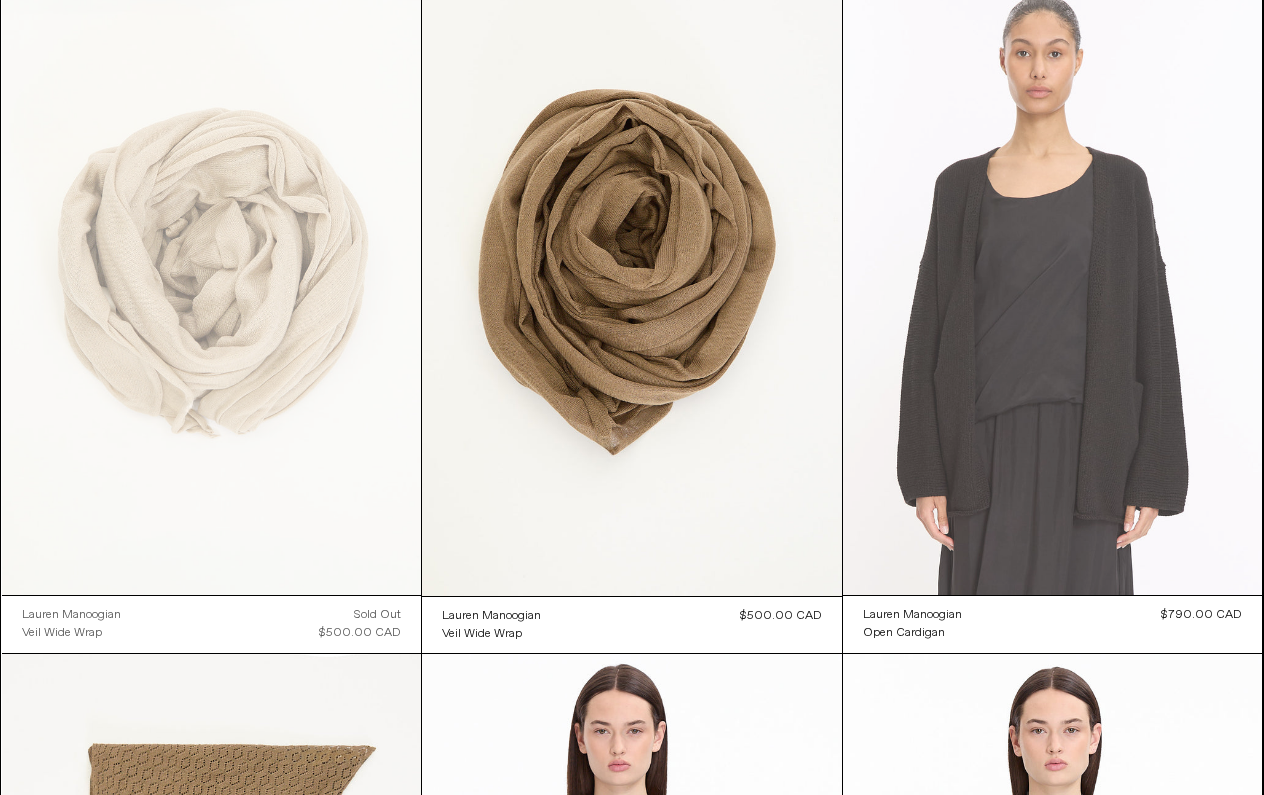 click at bounding box center (1053, 280) 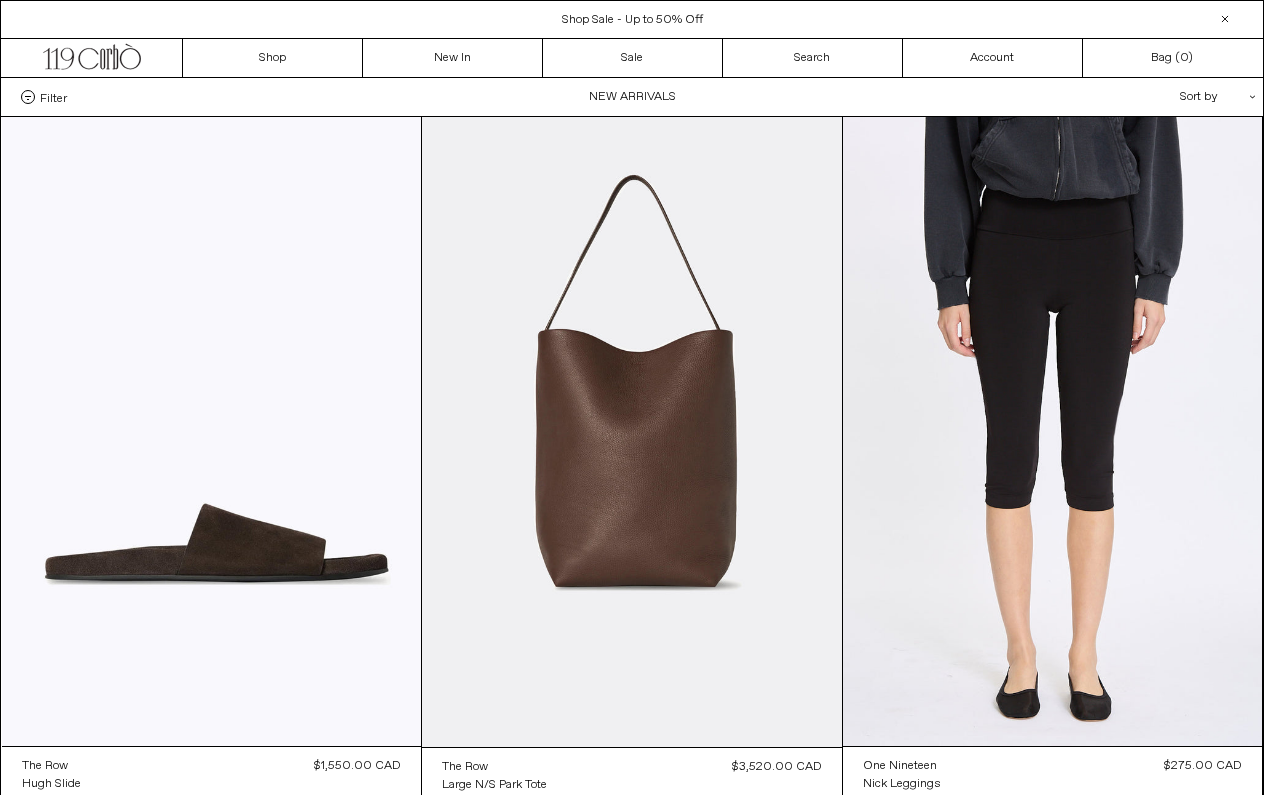 scroll, scrollTop: 0, scrollLeft: 0, axis: both 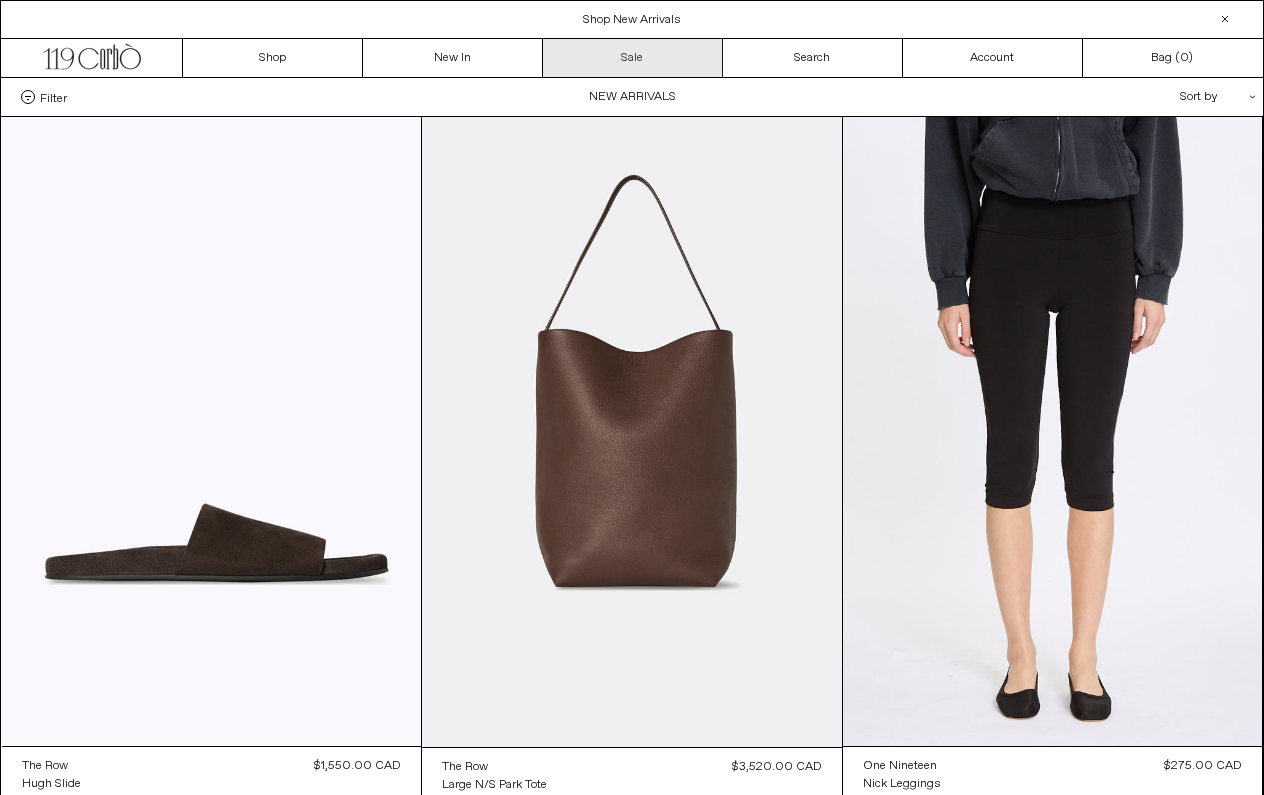 click on "Sale" at bounding box center [633, 58] 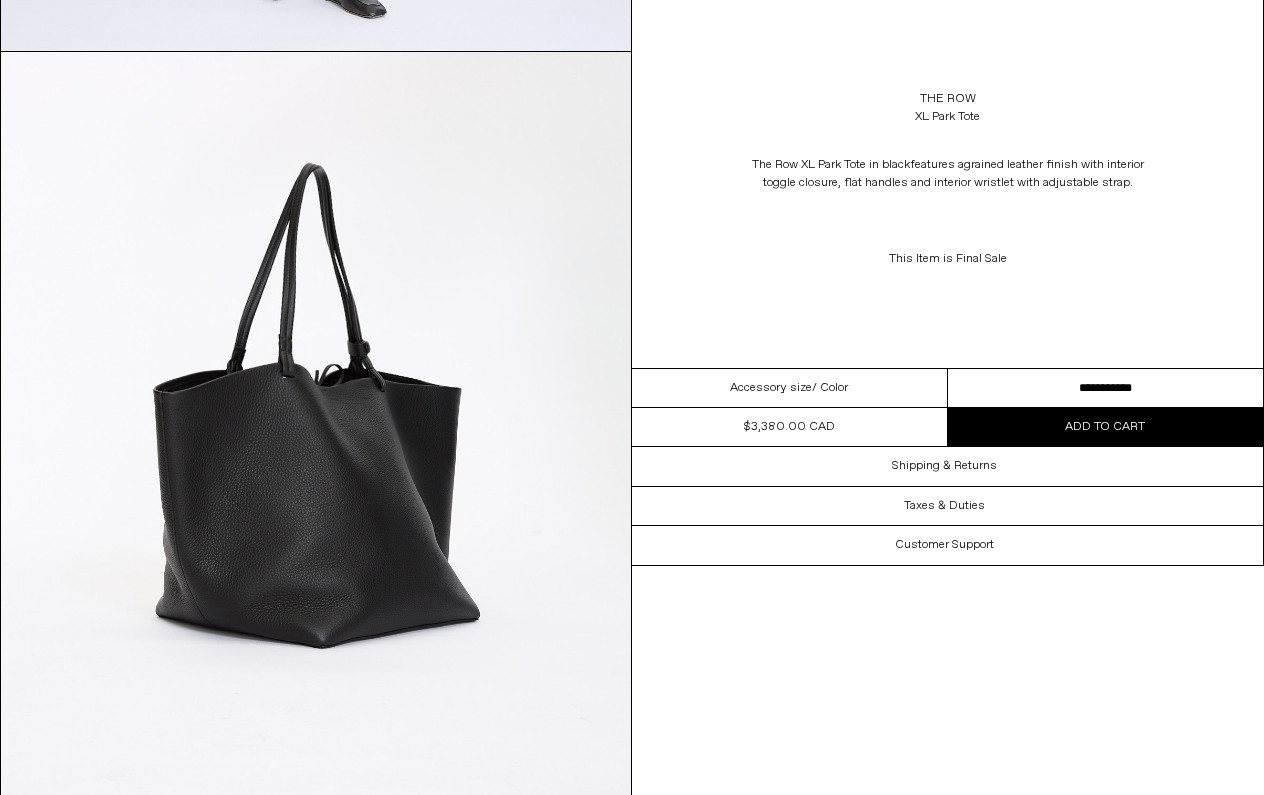 scroll, scrollTop: 1643, scrollLeft: 0, axis: vertical 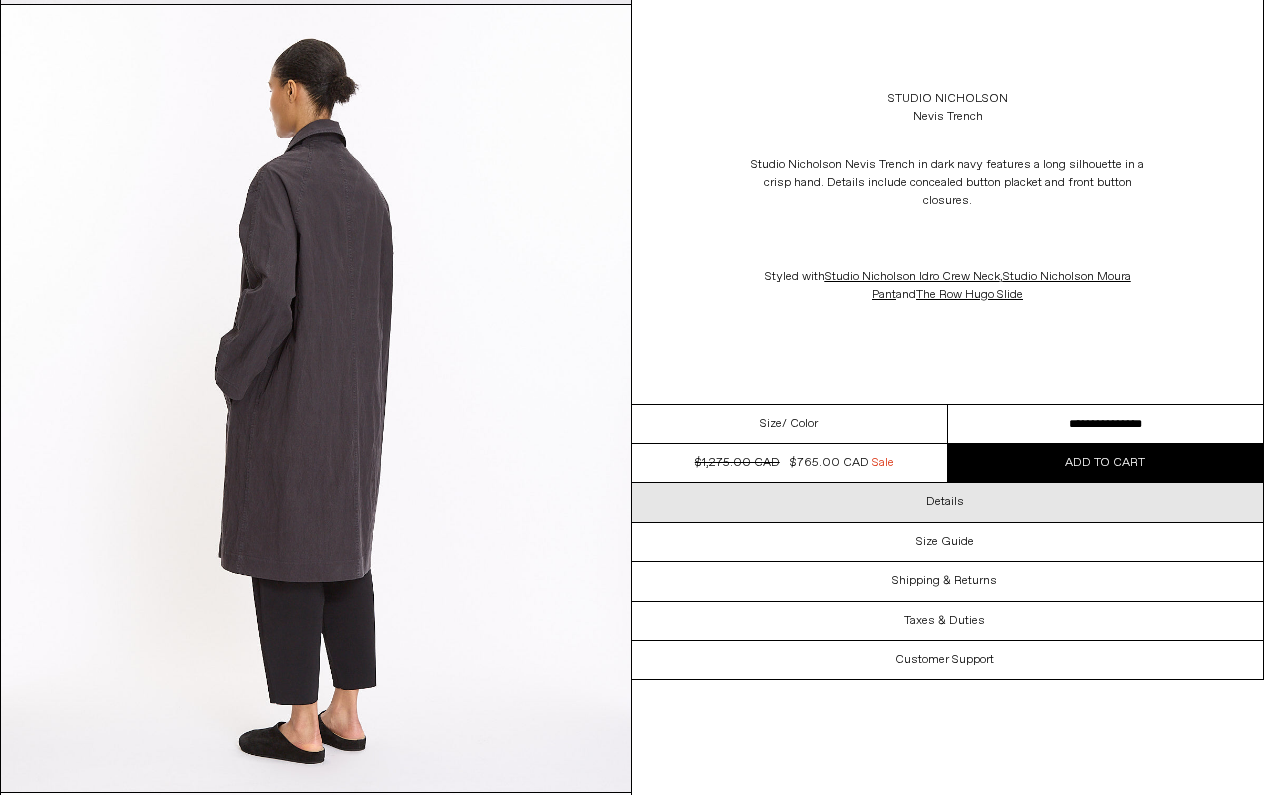 click on "Details" at bounding box center [947, 502] 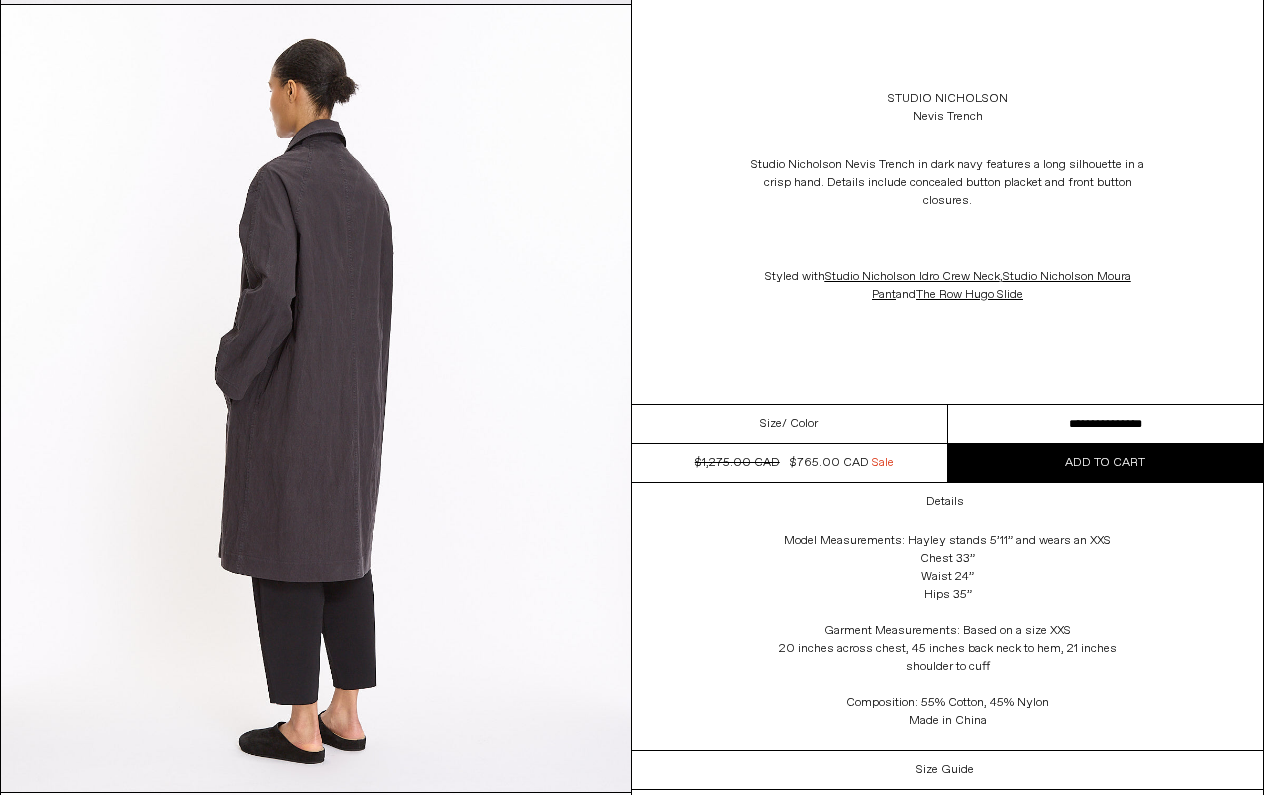 click at bounding box center (316, 399) 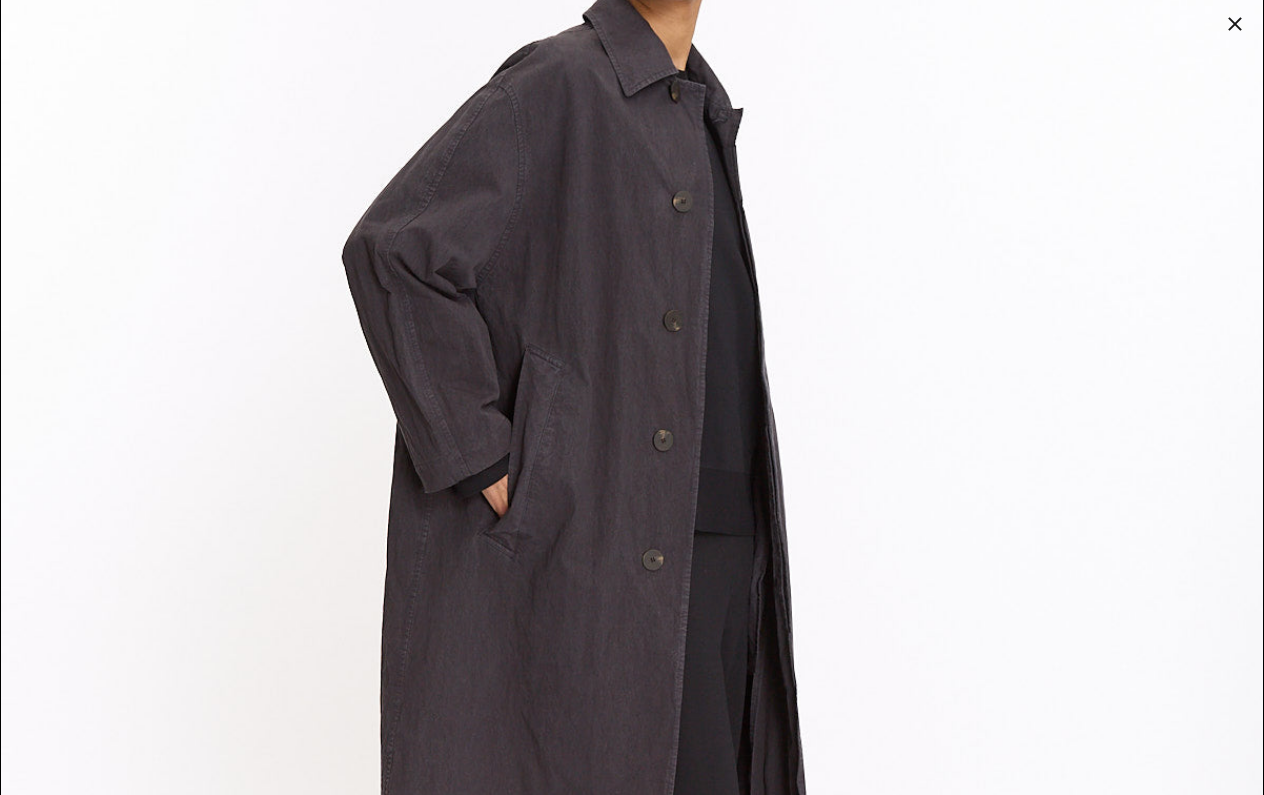 scroll, scrollTop: 89, scrollLeft: 0, axis: vertical 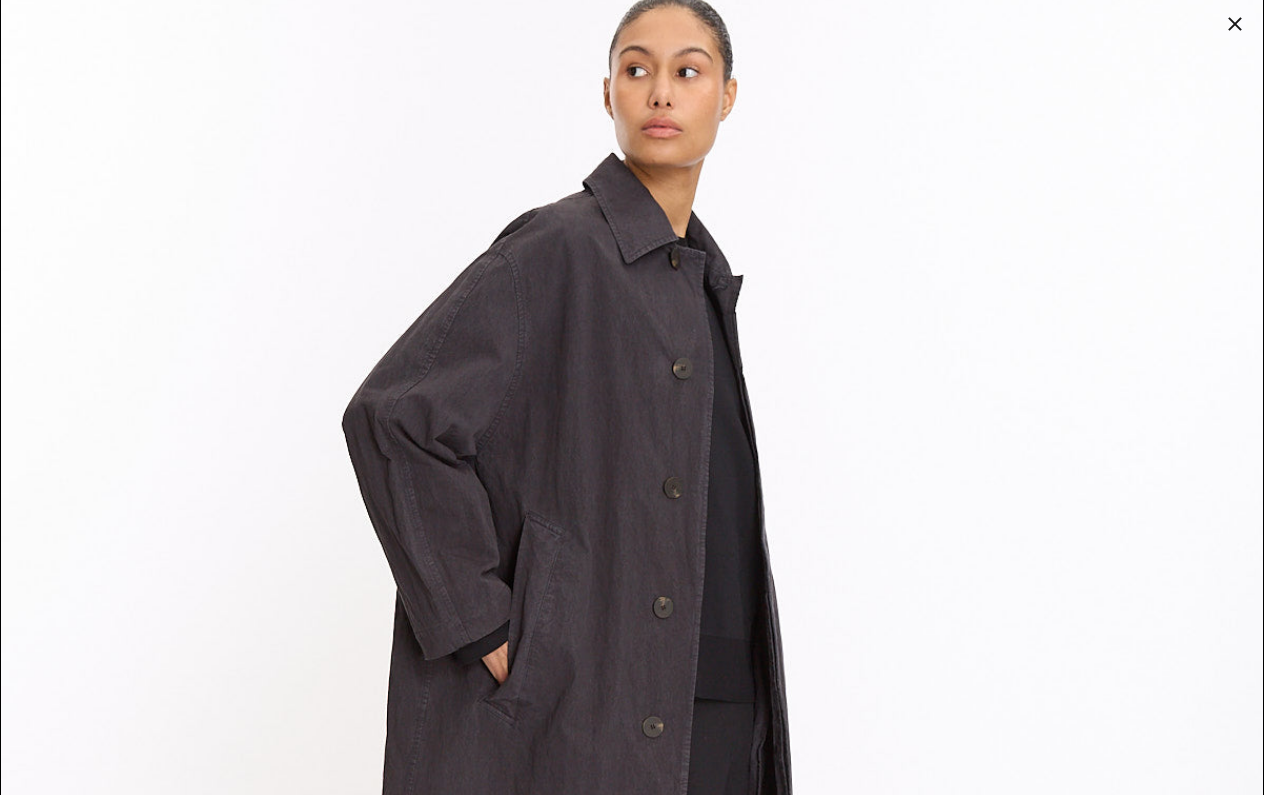 click at bounding box center [1235, 24] 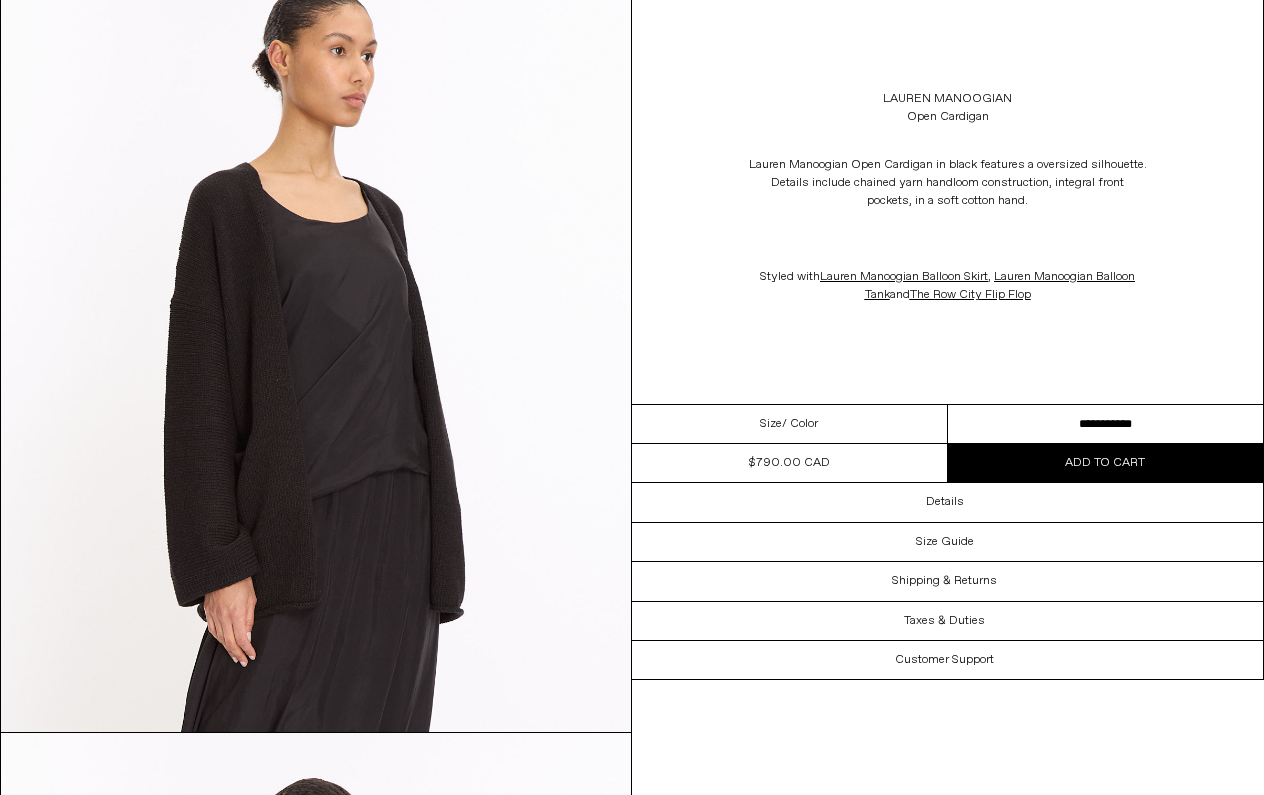 scroll, scrollTop: 961, scrollLeft: 0, axis: vertical 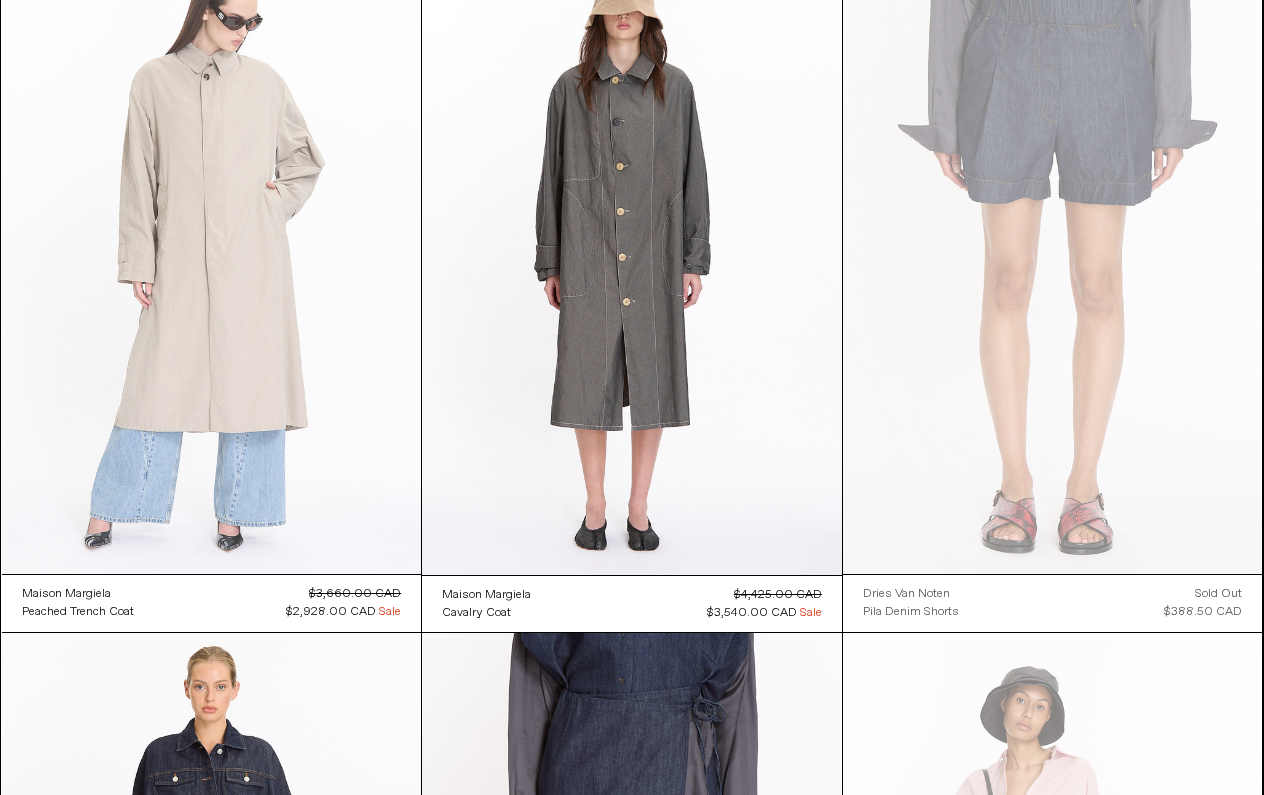 click at bounding box center [212, 259] 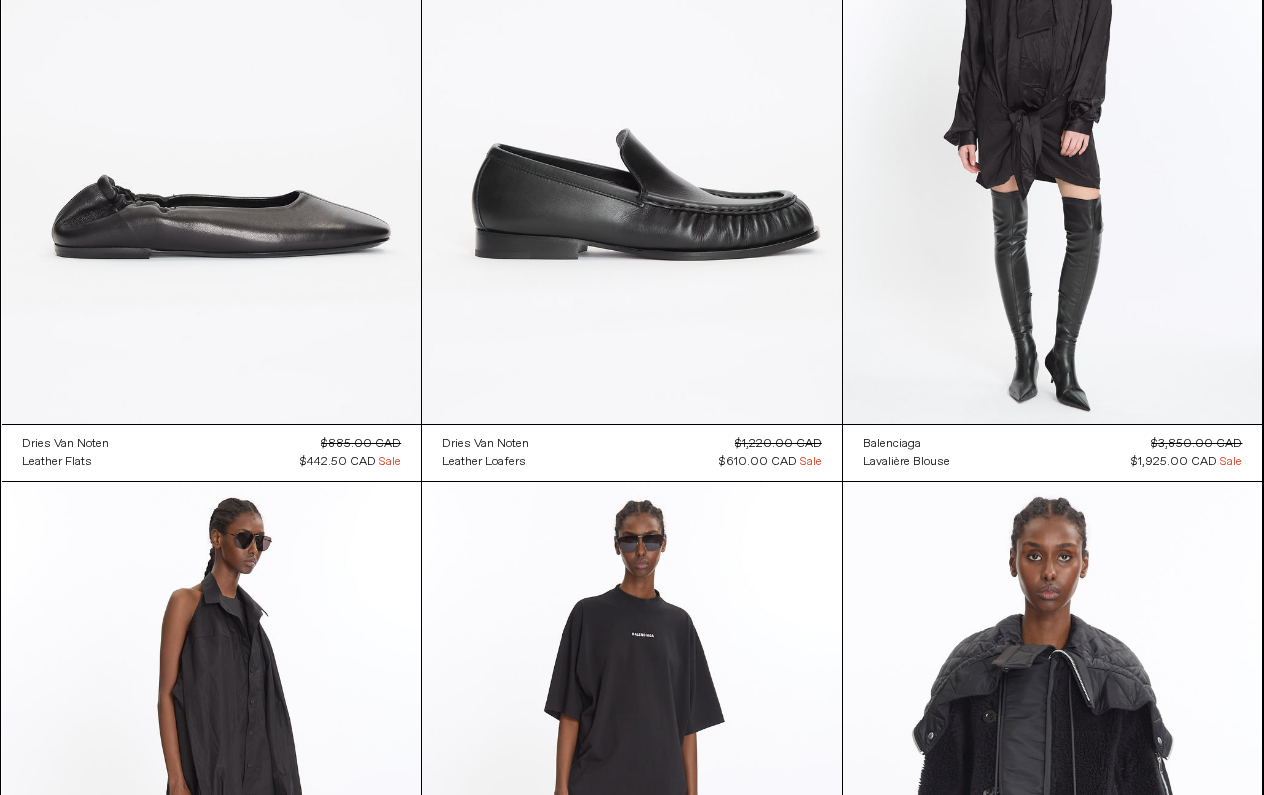 scroll, scrollTop: 28511, scrollLeft: 0, axis: vertical 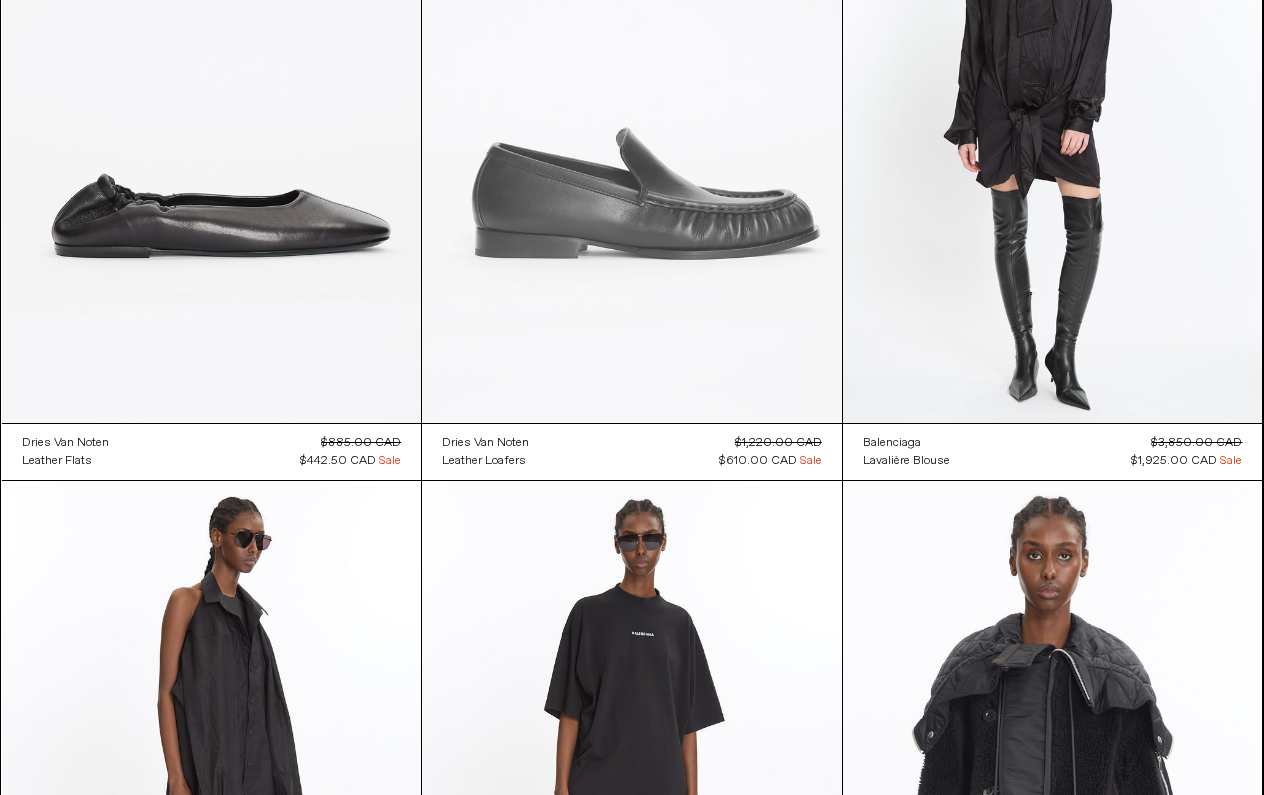 click at bounding box center [632, 109] 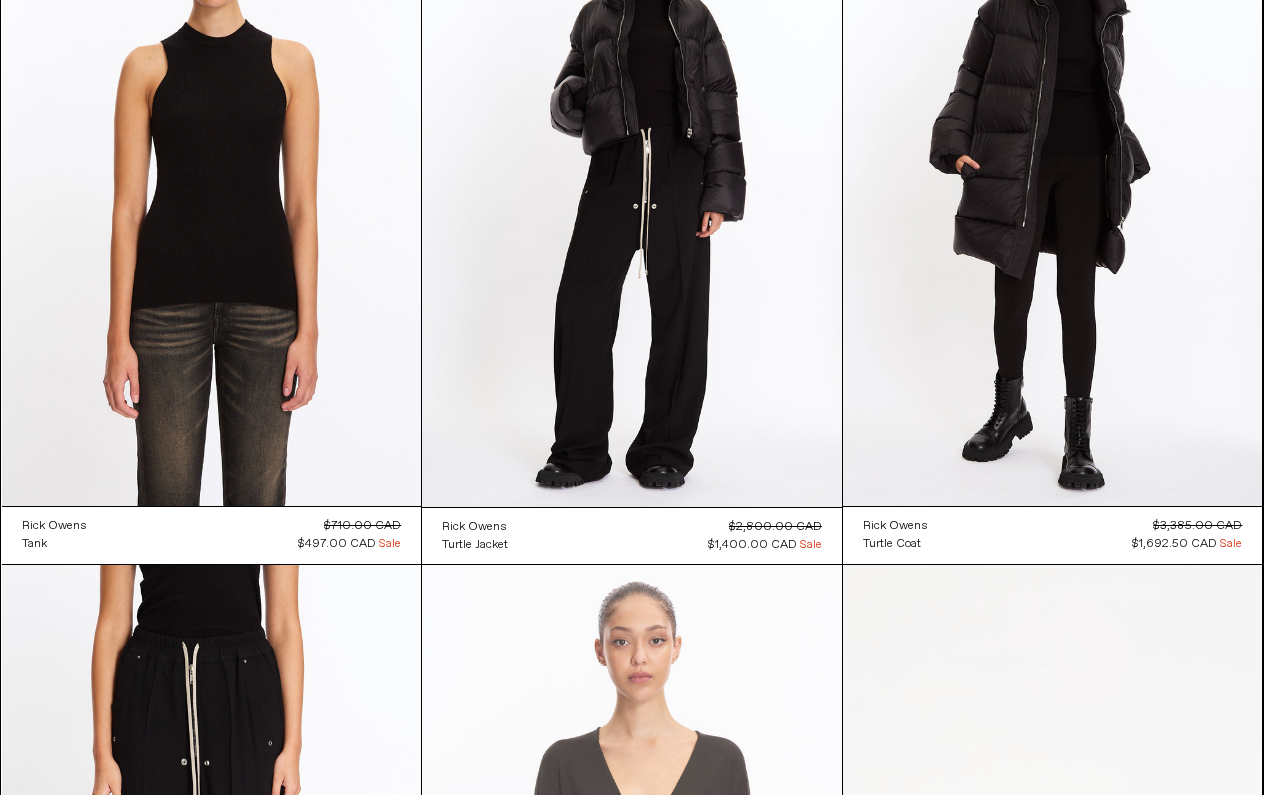 scroll, scrollTop: 37331, scrollLeft: 0, axis: vertical 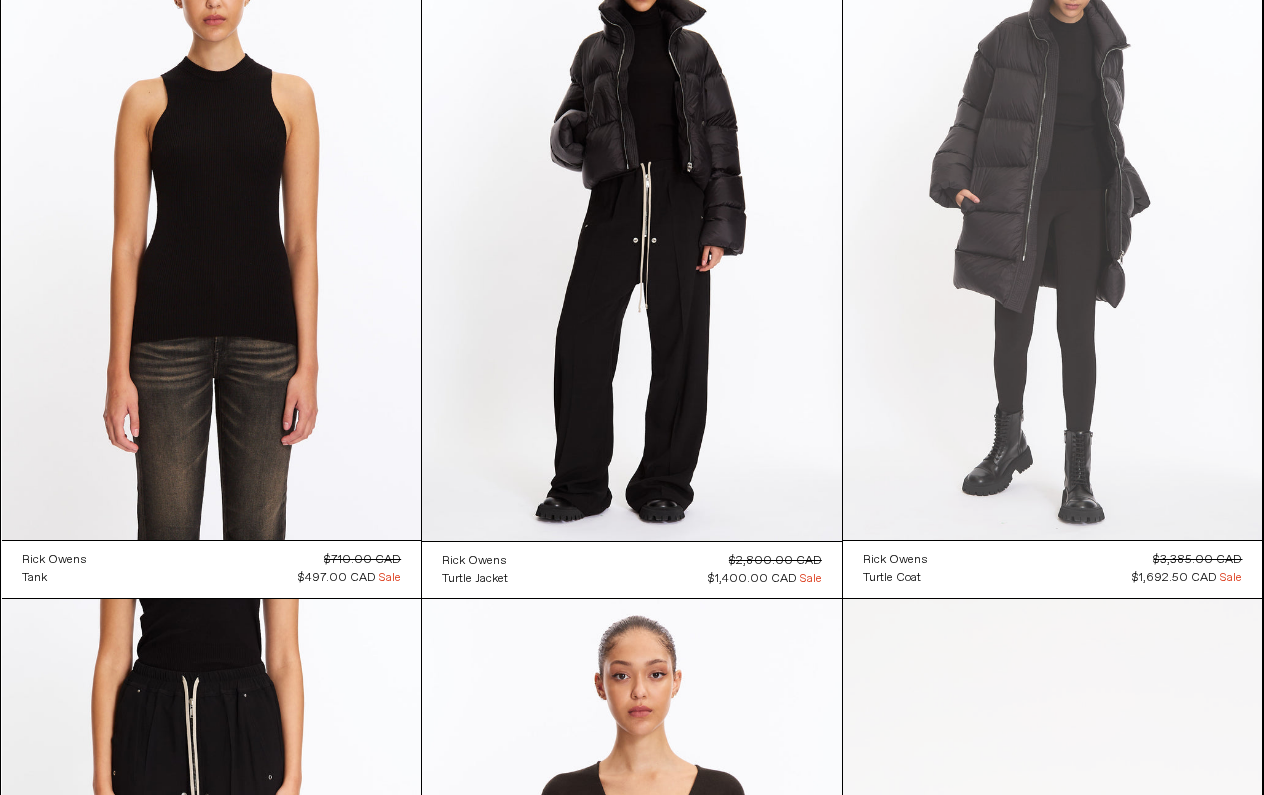 click at bounding box center [1053, 225] 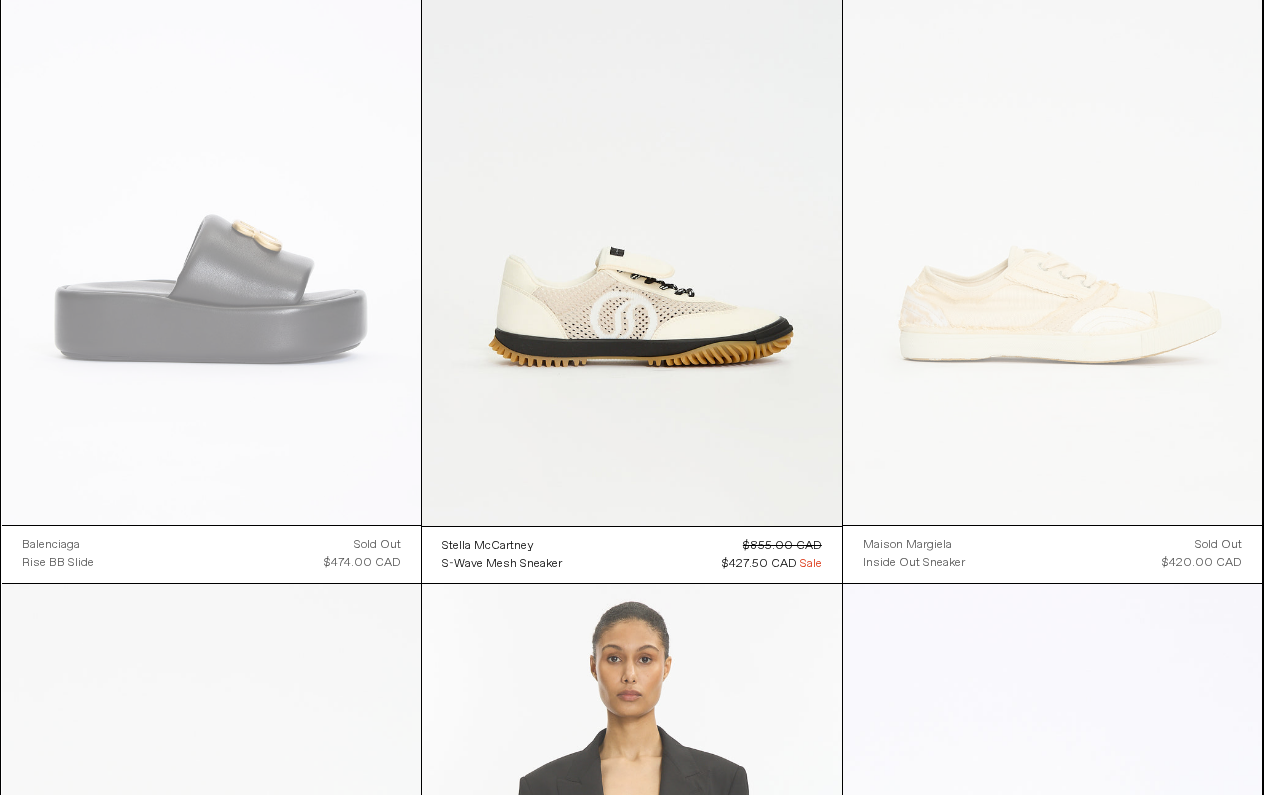 scroll, scrollTop: 40097, scrollLeft: 0, axis: vertical 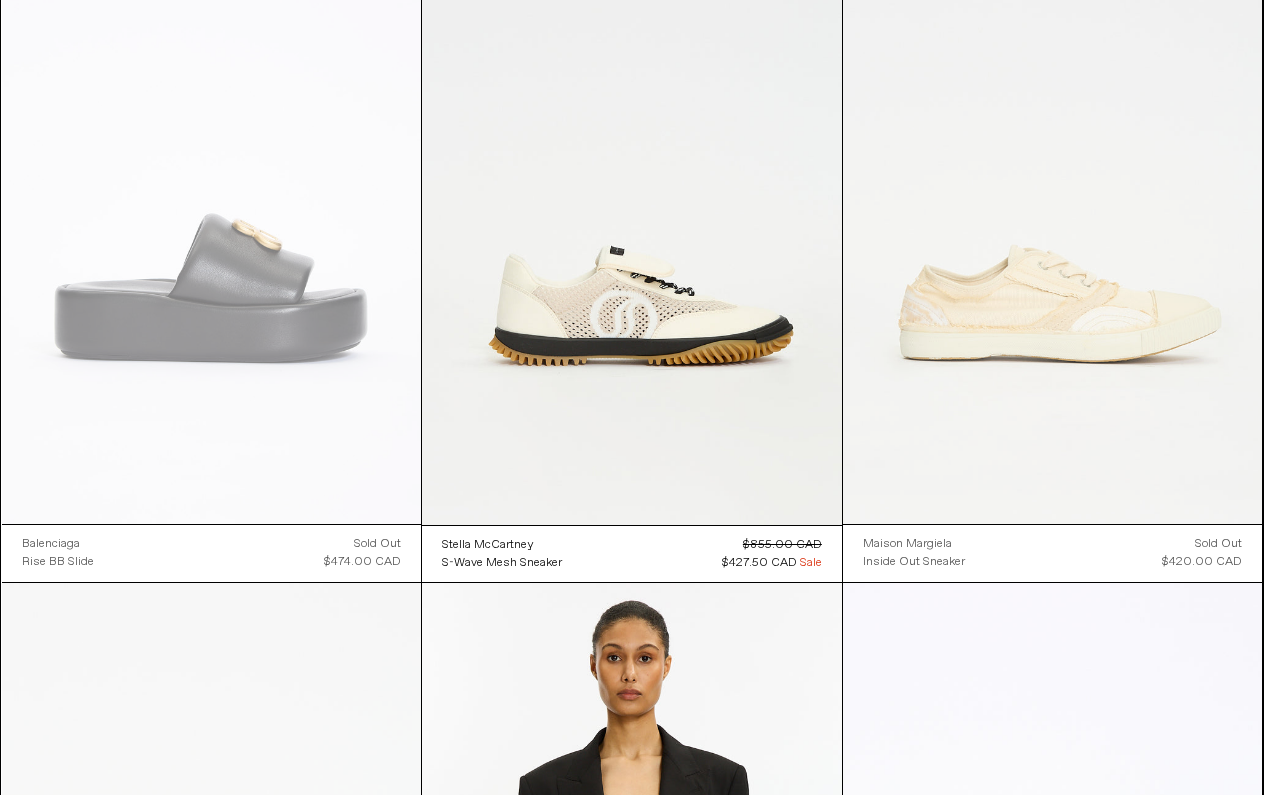click at bounding box center [1053, 209] 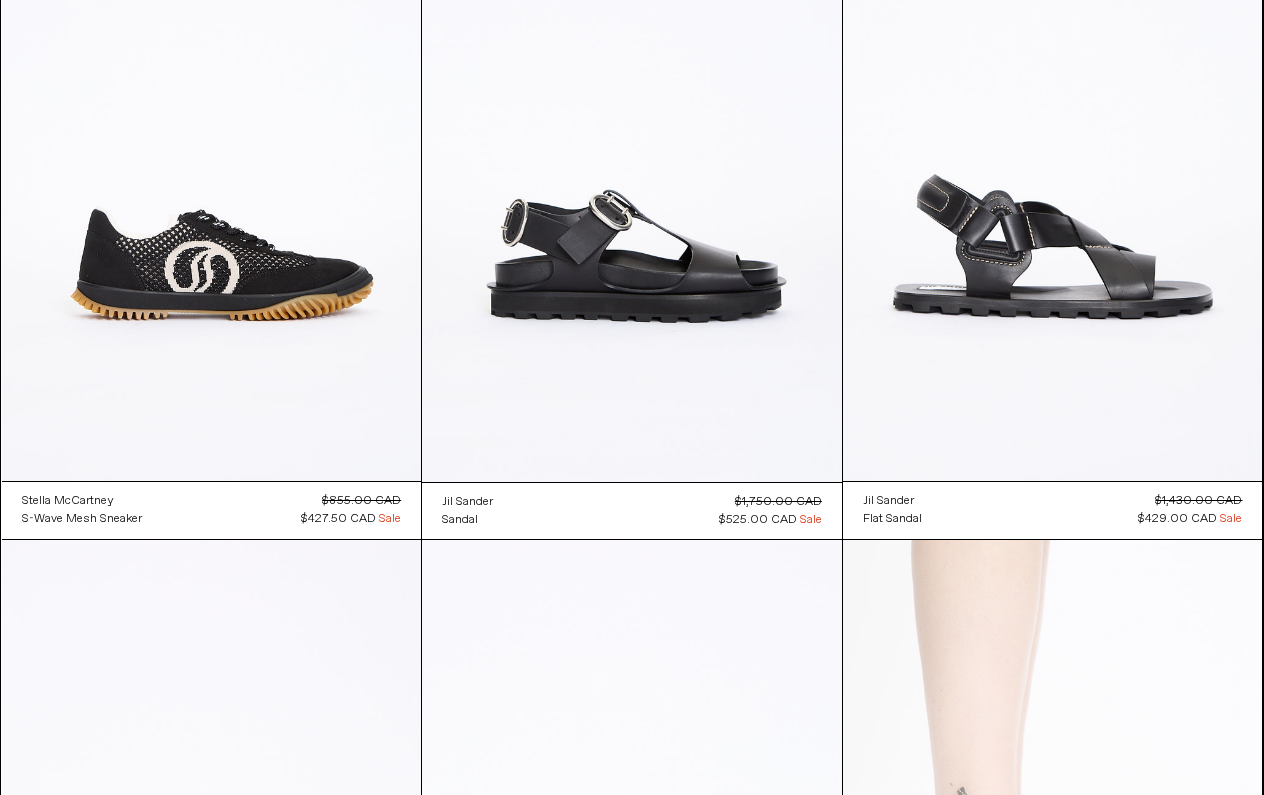 scroll, scrollTop: 41417, scrollLeft: 0, axis: vertical 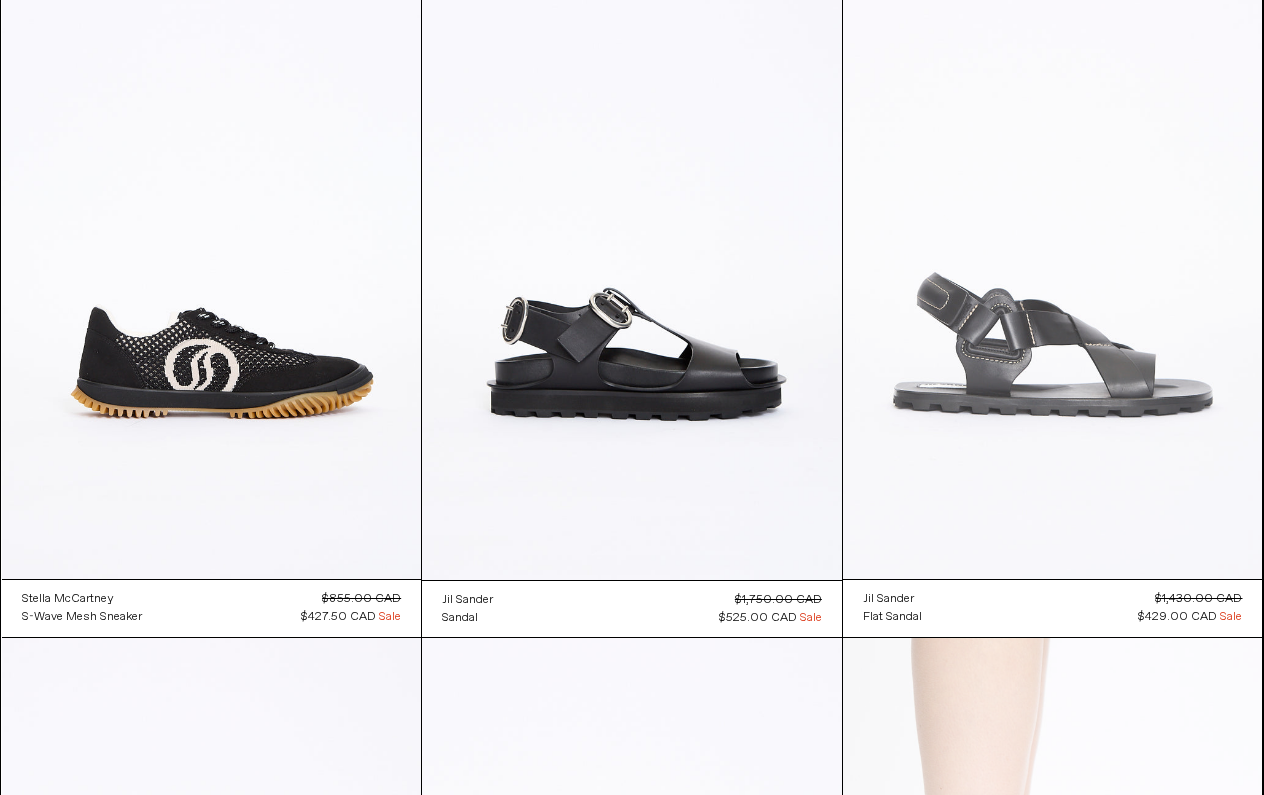 click at bounding box center (1053, 264) 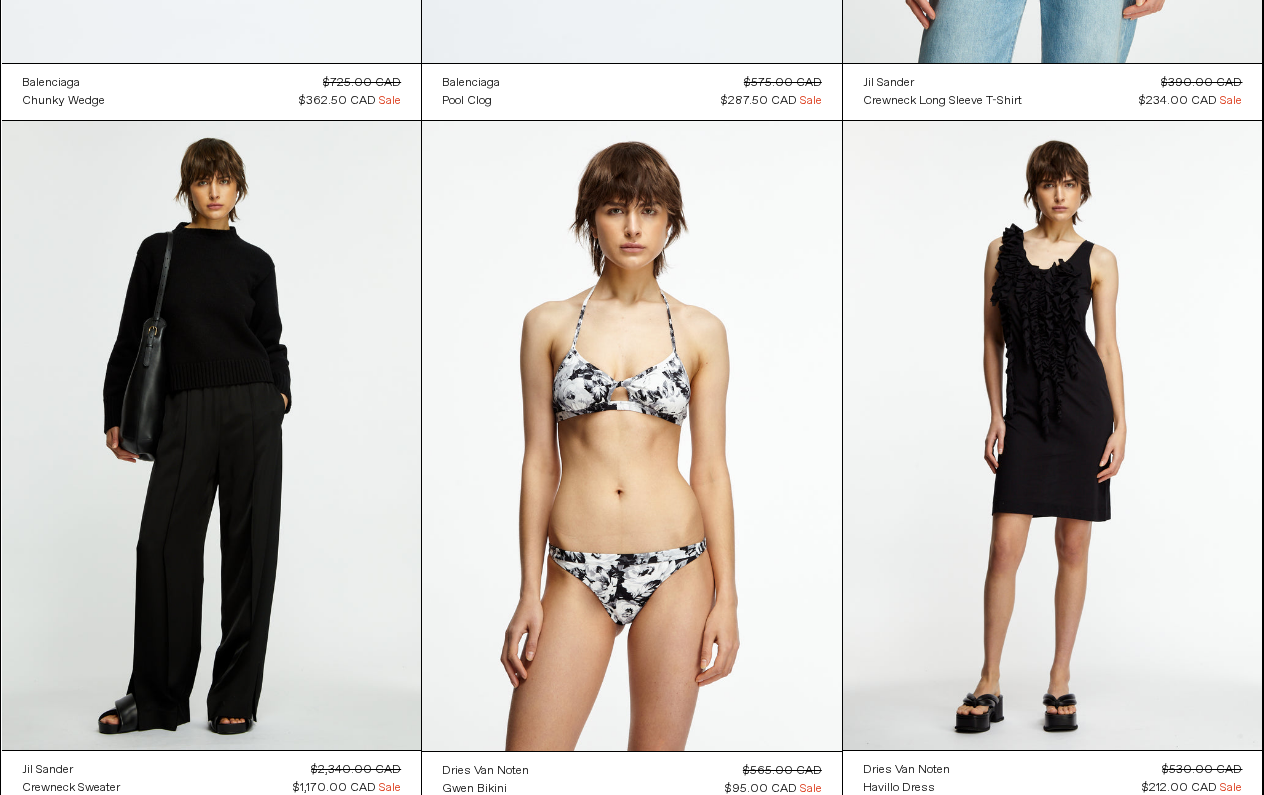 scroll, scrollTop: 60478, scrollLeft: 0, axis: vertical 